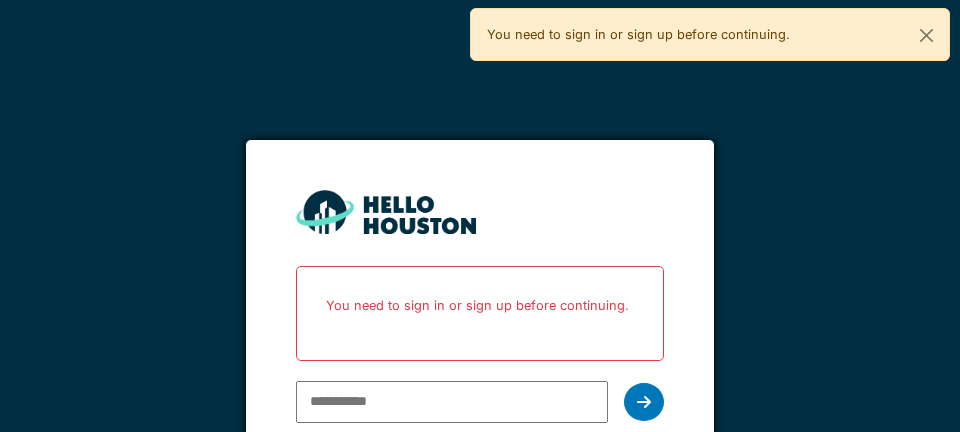 scroll, scrollTop: 0, scrollLeft: 0, axis: both 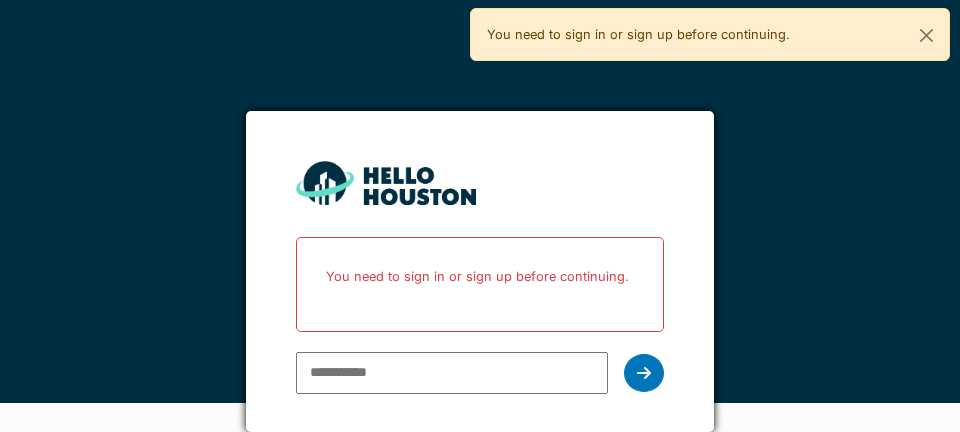 type on "**********" 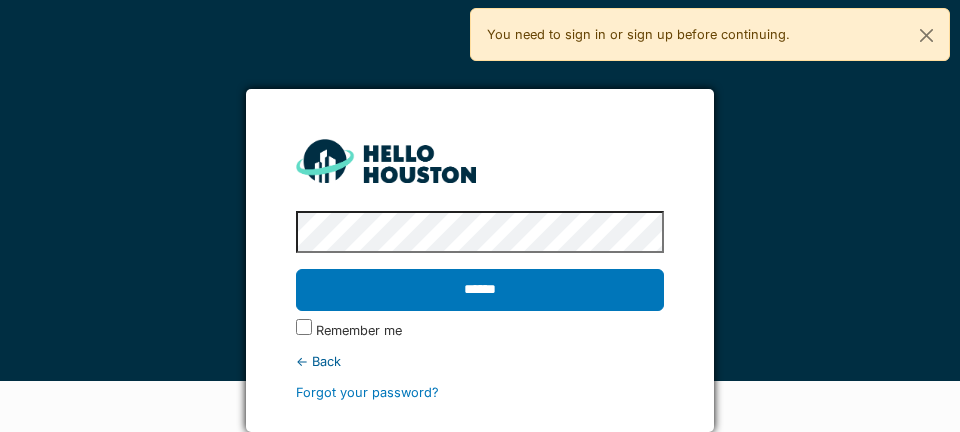 click on "******" at bounding box center [479, 290] 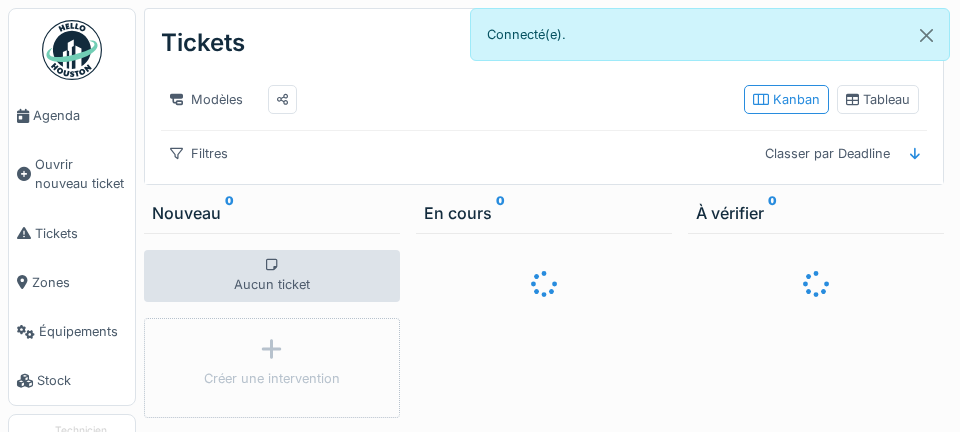 scroll, scrollTop: 0, scrollLeft: 0, axis: both 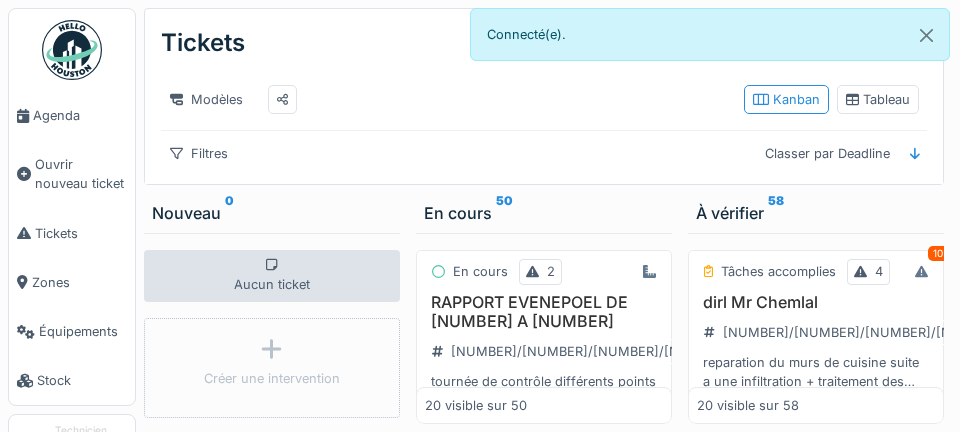 click on "Agenda" at bounding box center [80, 115] 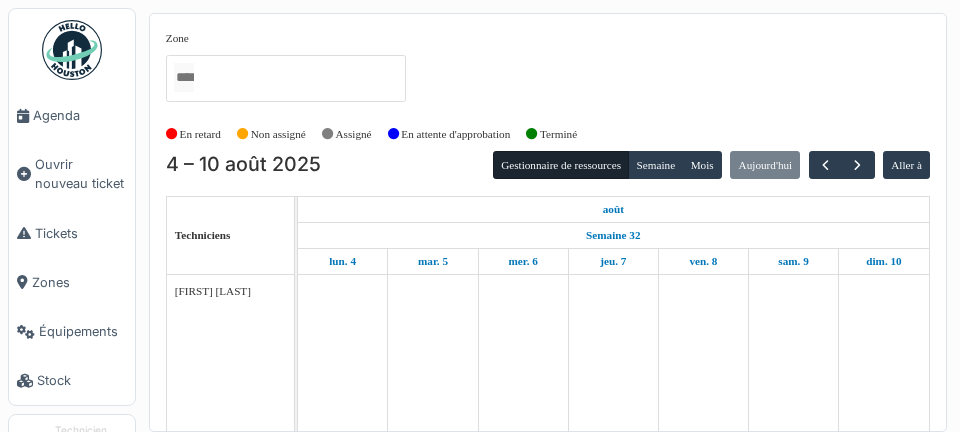 scroll, scrollTop: 0, scrollLeft: 0, axis: both 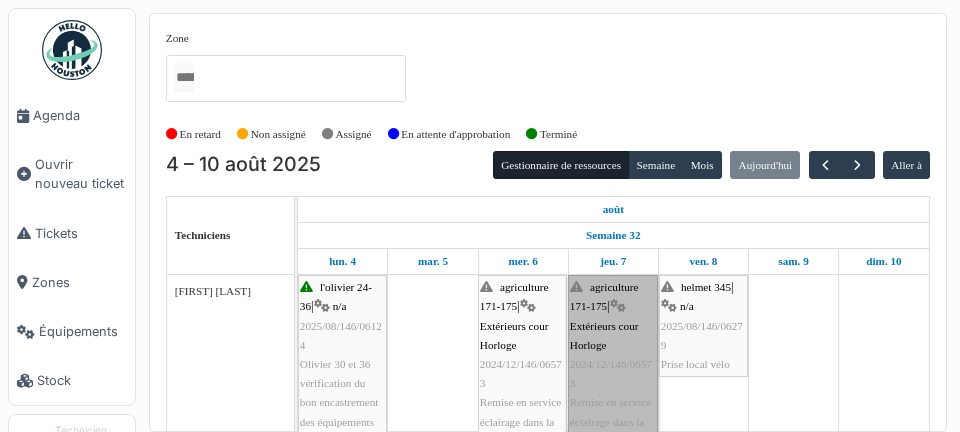 click on "agriculture 171-175
|     Extérieurs cour Horloge
2024/12/146/06573
Remise en service éclairage dans la cour de l'horloge HS" at bounding box center (613, 374) 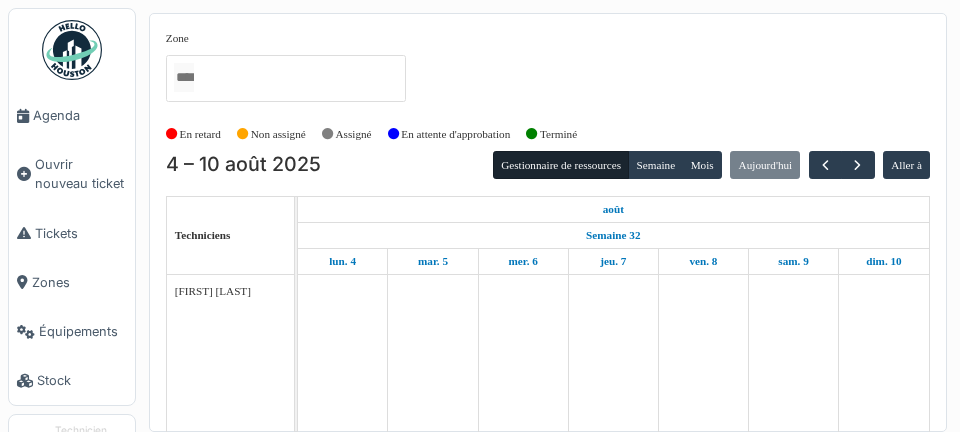 scroll, scrollTop: 0, scrollLeft: 0, axis: both 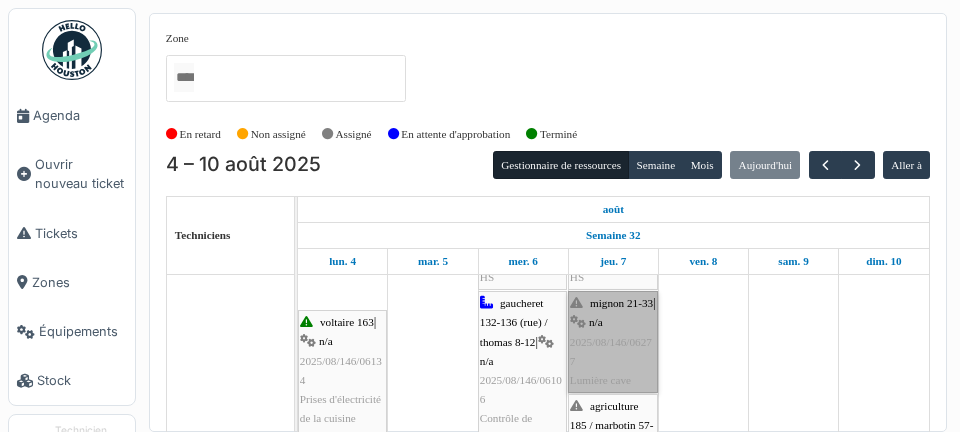 click on "mignon 21-33
|     n/a
2025/08/146/06277
Lumière cave" at bounding box center (613, 342) 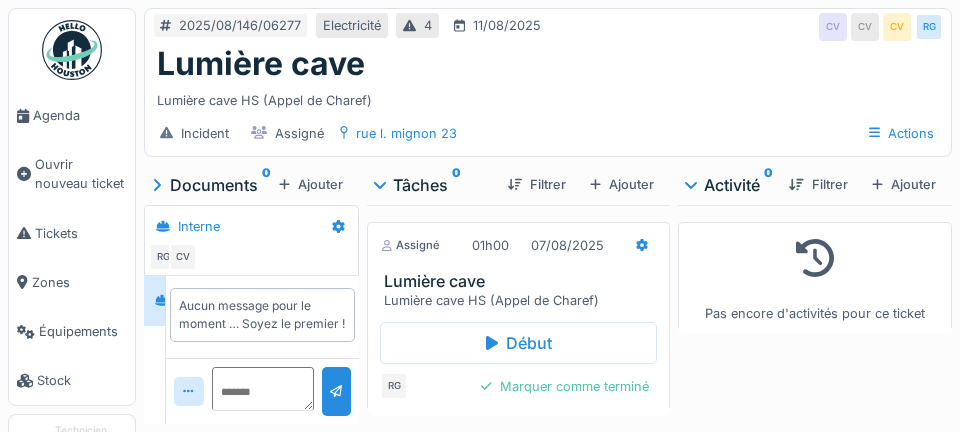 scroll, scrollTop: 0, scrollLeft: 0, axis: both 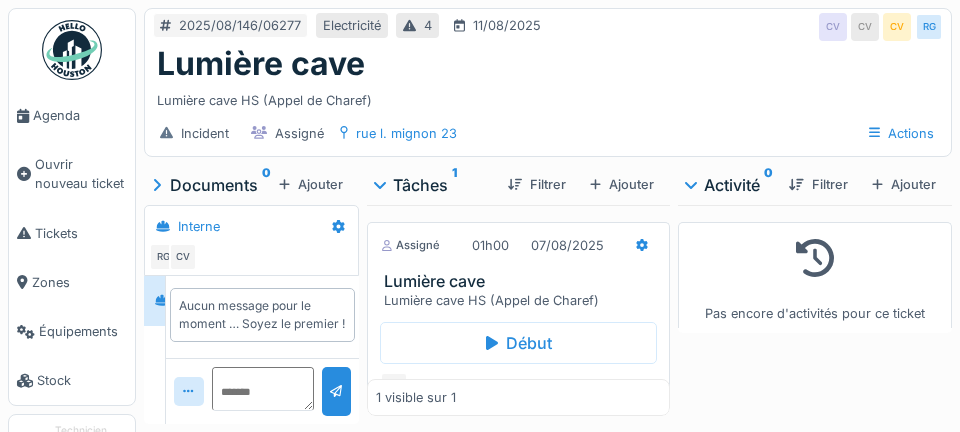 click on "Agenda" at bounding box center [80, 115] 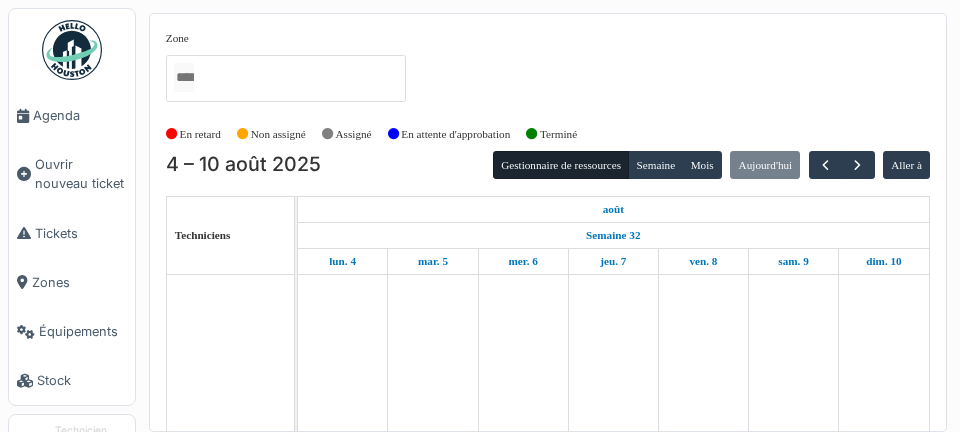 scroll, scrollTop: 0, scrollLeft: 0, axis: both 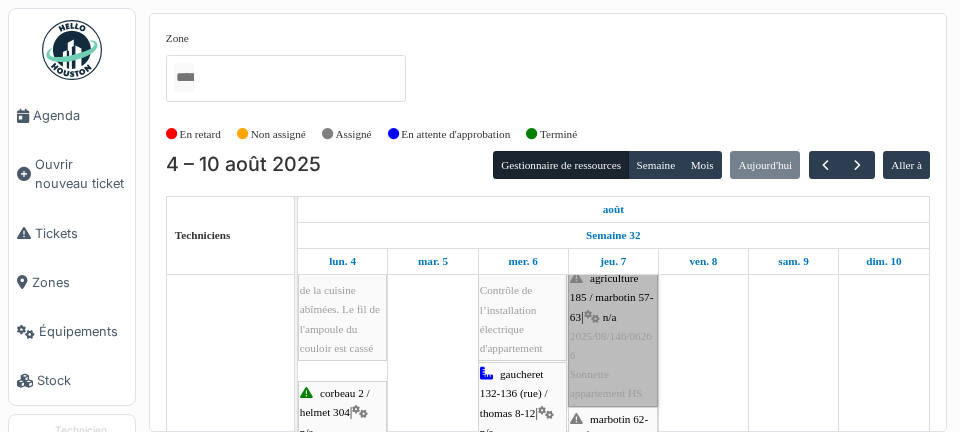 click on "agriculture 185 / marbotin 57-63
|     n/a
2025/08/146/06266
Sonnette appartement HS" at bounding box center (613, 336) 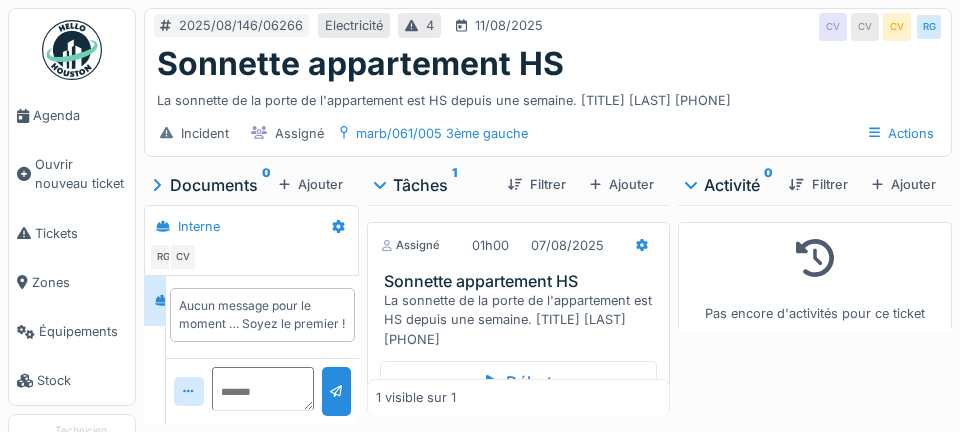 scroll, scrollTop: 0, scrollLeft: 0, axis: both 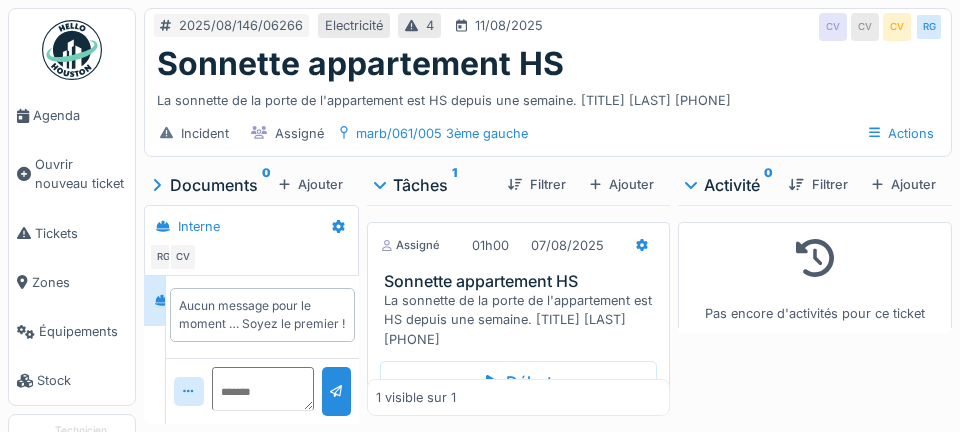 click on "Agenda" at bounding box center (80, 115) 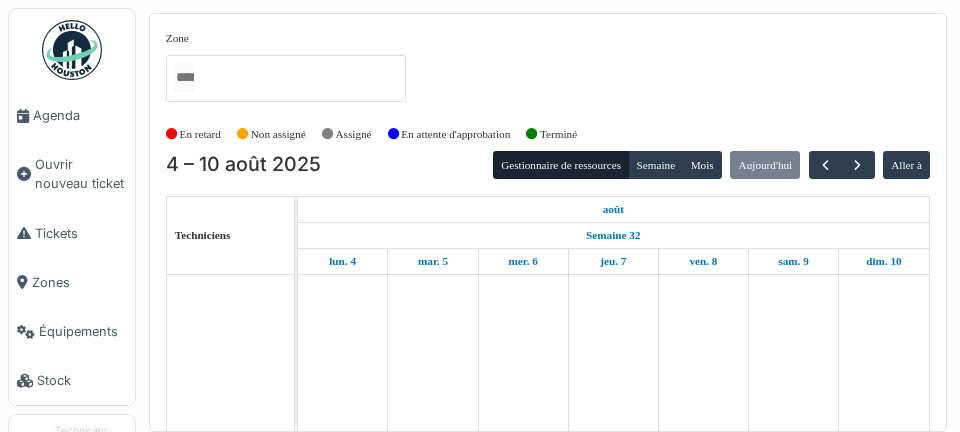 scroll, scrollTop: 0, scrollLeft: 0, axis: both 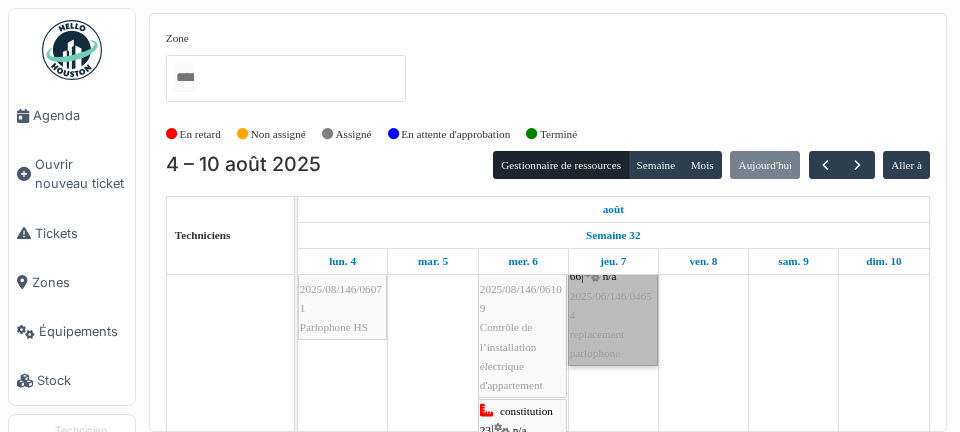click on "marbotin 62-66
|     n/a
2025/06/146/04654
replacement parlophone" at bounding box center [613, 305] 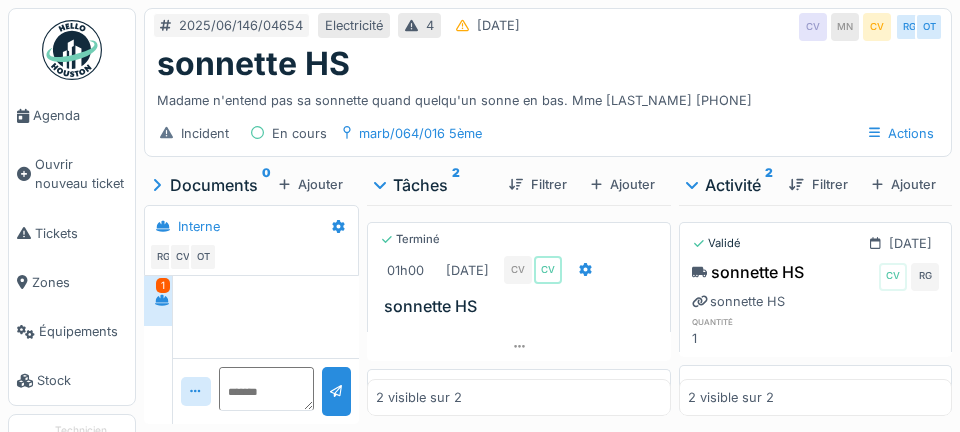 scroll, scrollTop: 0, scrollLeft: 0, axis: both 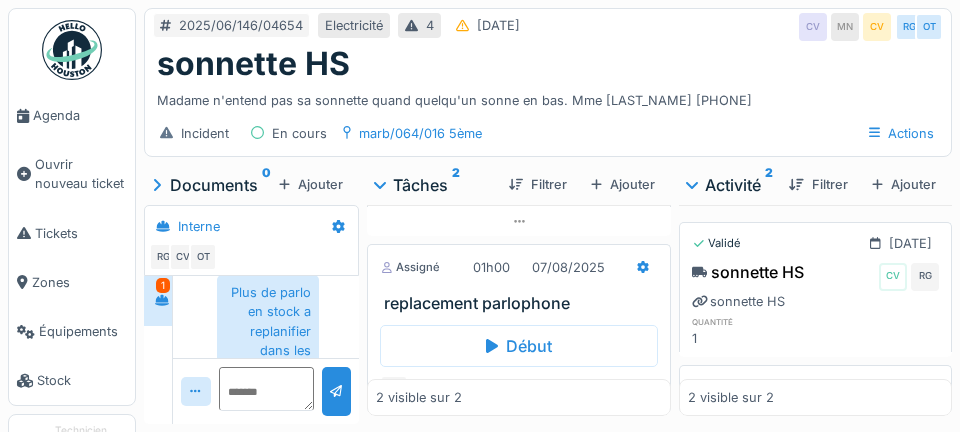 click on "Agenda" at bounding box center (80, 115) 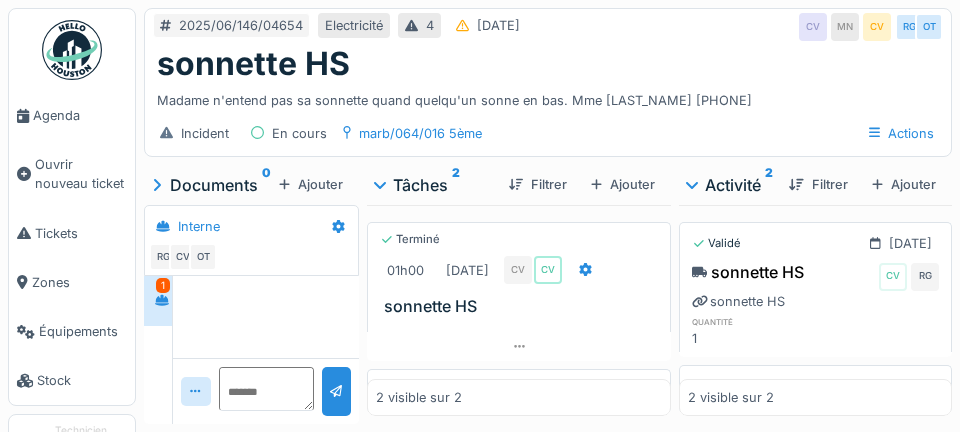 scroll, scrollTop: 115, scrollLeft: 0, axis: vertical 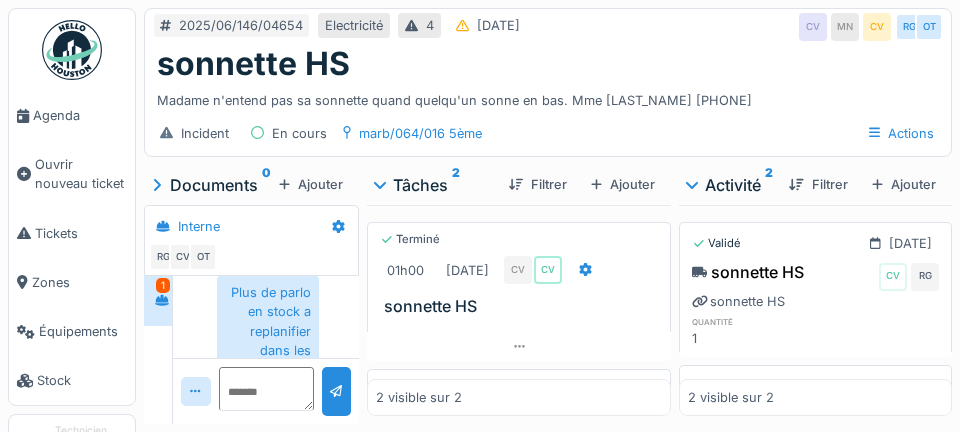 click on "Agenda" at bounding box center (80, 115) 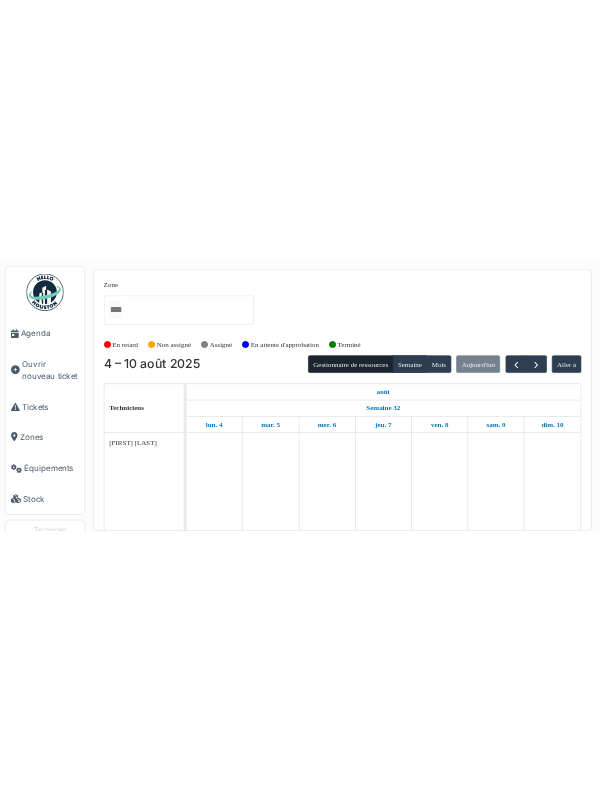 scroll, scrollTop: 0, scrollLeft: 0, axis: both 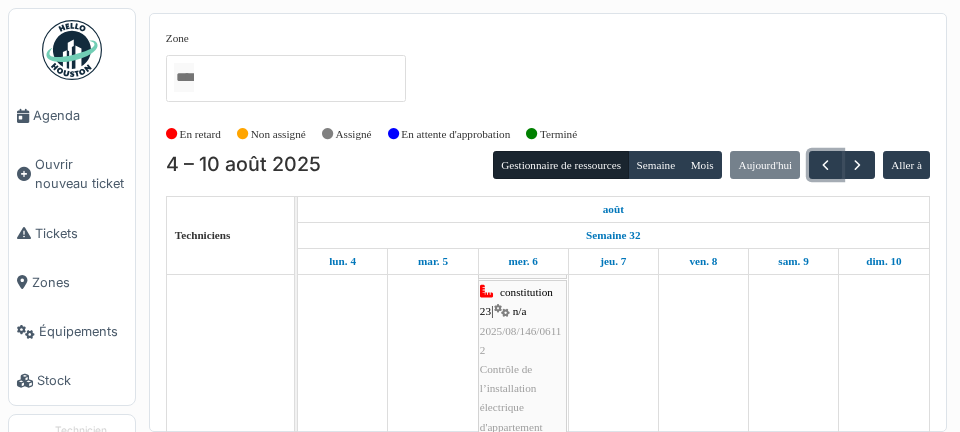 click at bounding box center [825, 165] 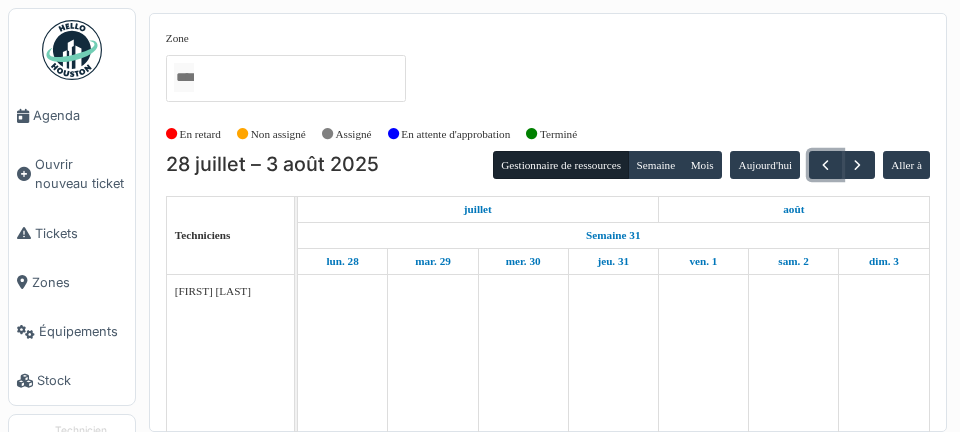 scroll, scrollTop: 0, scrollLeft: 0, axis: both 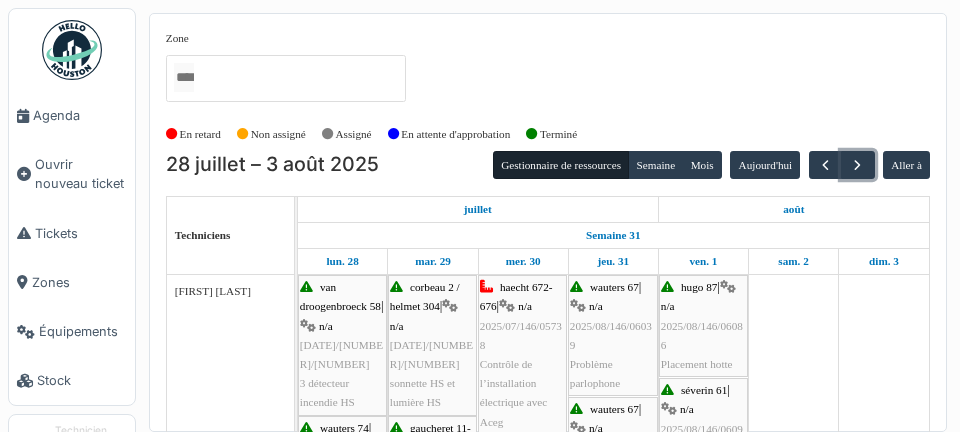 click at bounding box center [857, 165] 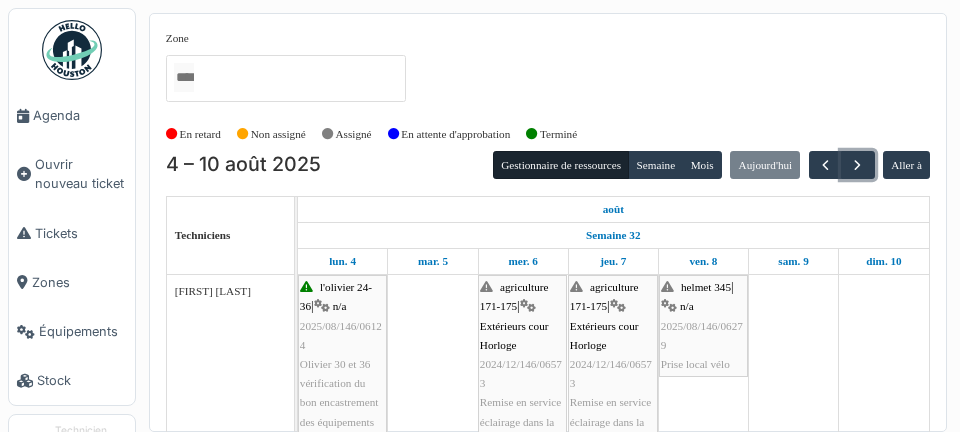 scroll, scrollTop: 89, scrollLeft: 0, axis: vertical 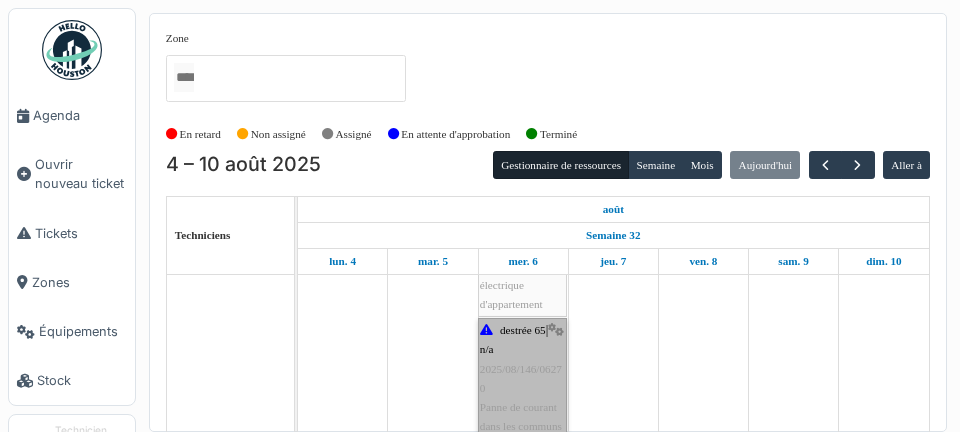 click on "destrée 65
|     n/a
2025/08/146/06270
Panne de courant dans les communs" at bounding box center [522, 378] 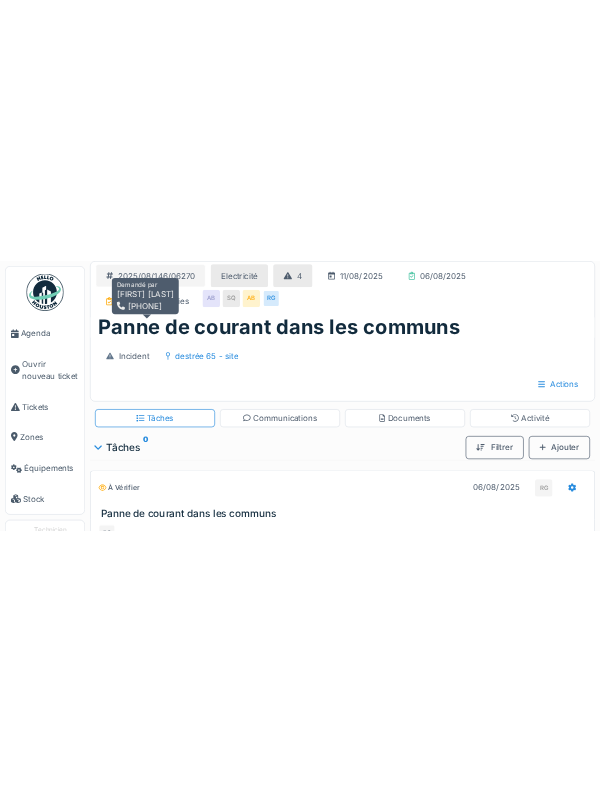 scroll, scrollTop: 0, scrollLeft: 0, axis: both 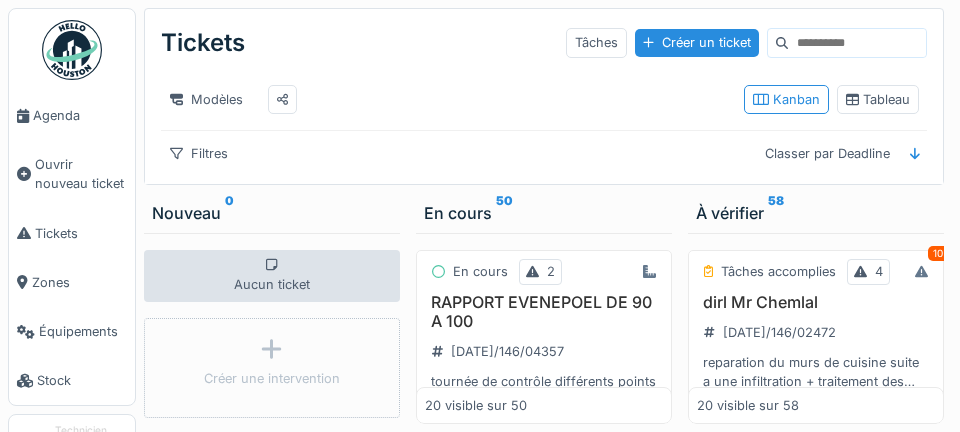 click on "Agenda" at bounding box center (72, 115) 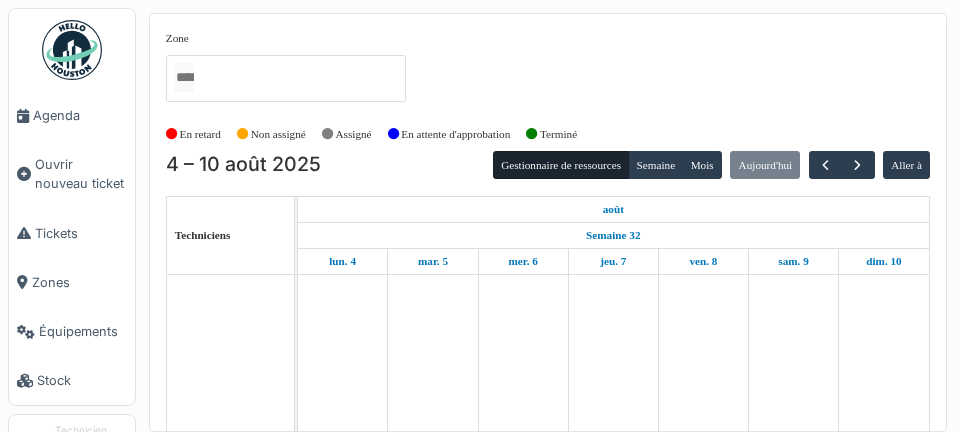 scroll, scrollTop: 0, scrollLeft: 0, axis: both 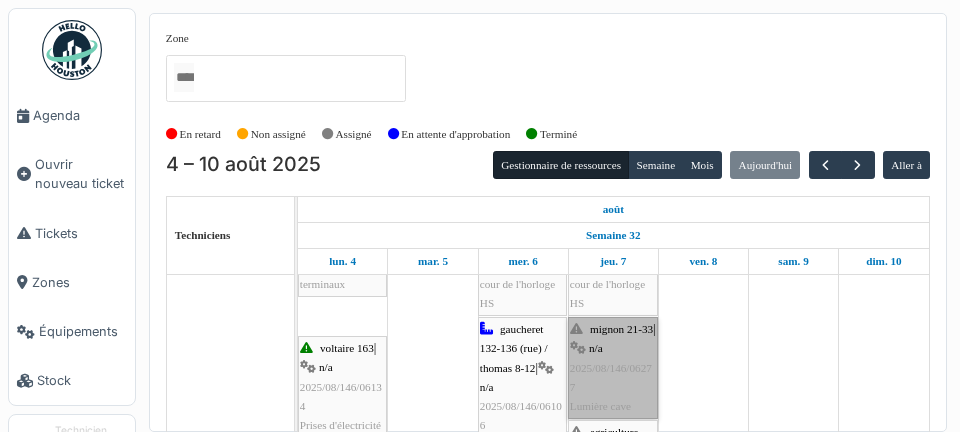 click on "mignon 21-33
|     n/a
2025/08/146/06277
Lumière cave" at bounding box center (613, 368) 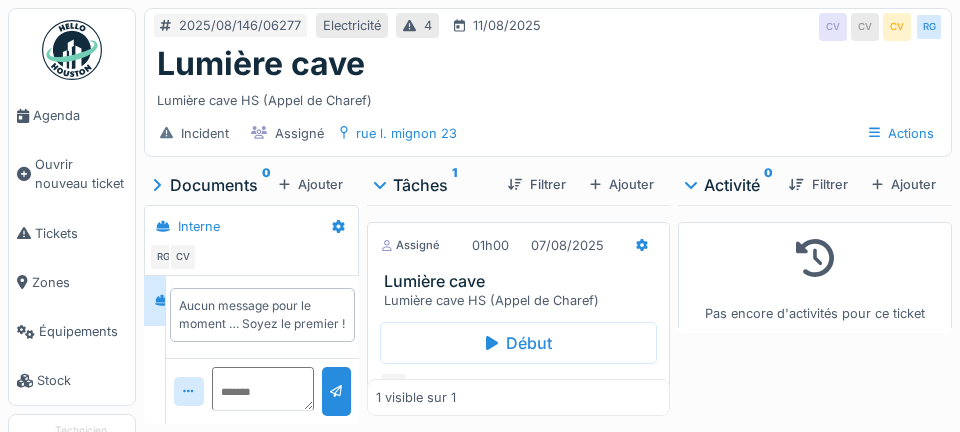scroll, scrollTop: 0, scrollLeft: 0, axis: both 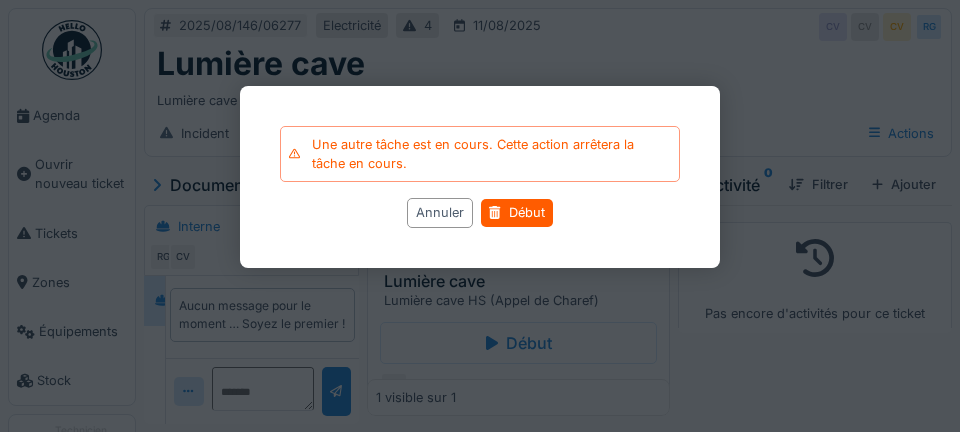 click on "Début" at bounding box center [516, 213] 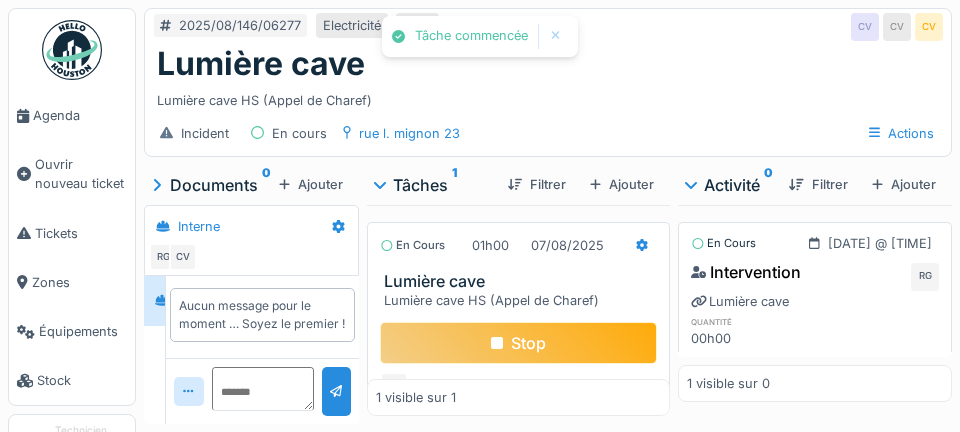 click 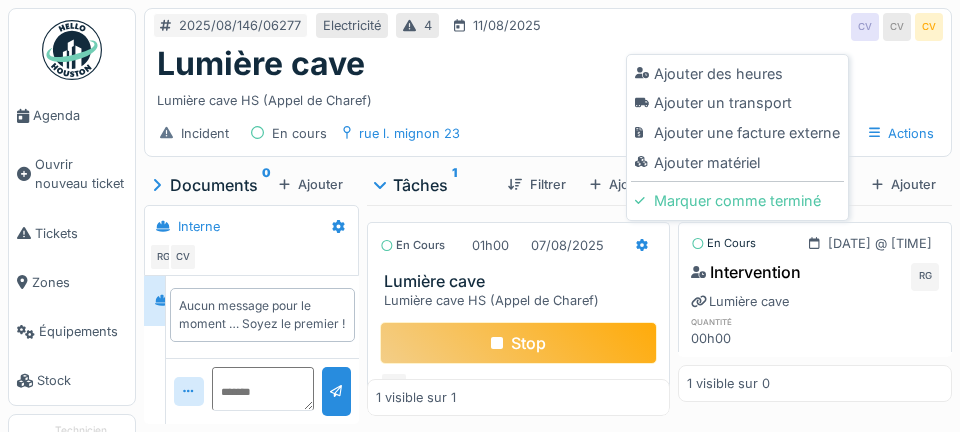 click on "Ajouter un transport" at bounding box center (737, 103) 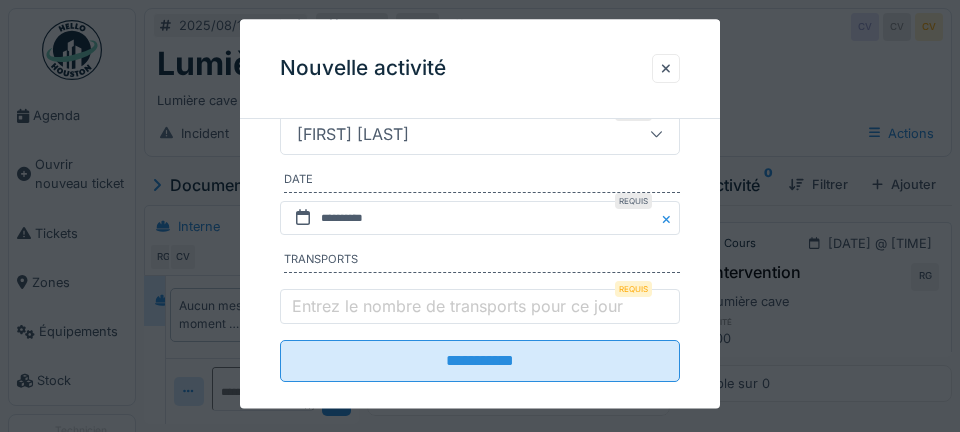 scroll, scrollTop: 348, scrollLeft: 0, axis: vertical 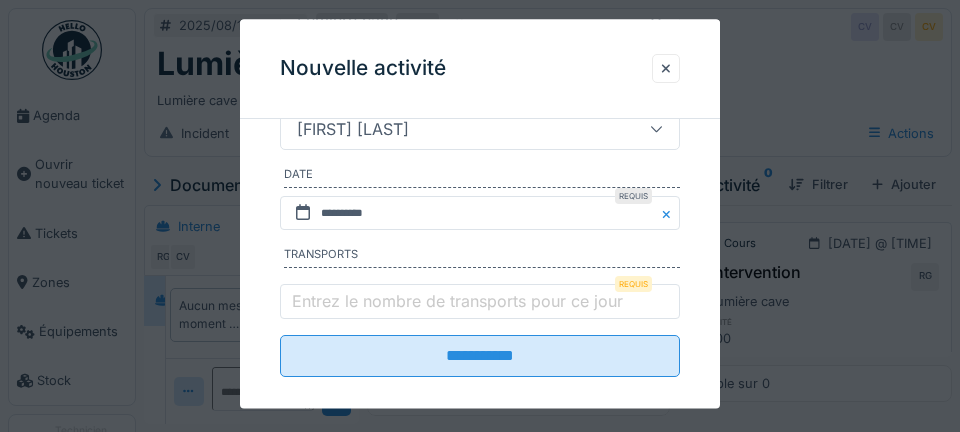 click on "Entrez le nombre de transports pour ce jour" at bounding box center [457, 301] 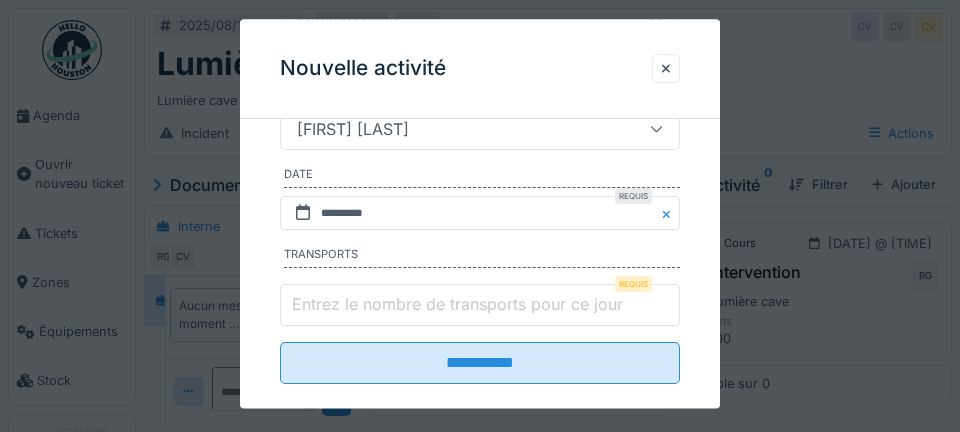 click on "Entrez le nombre de transports pour ce jour" at bounding box center [480, 306] 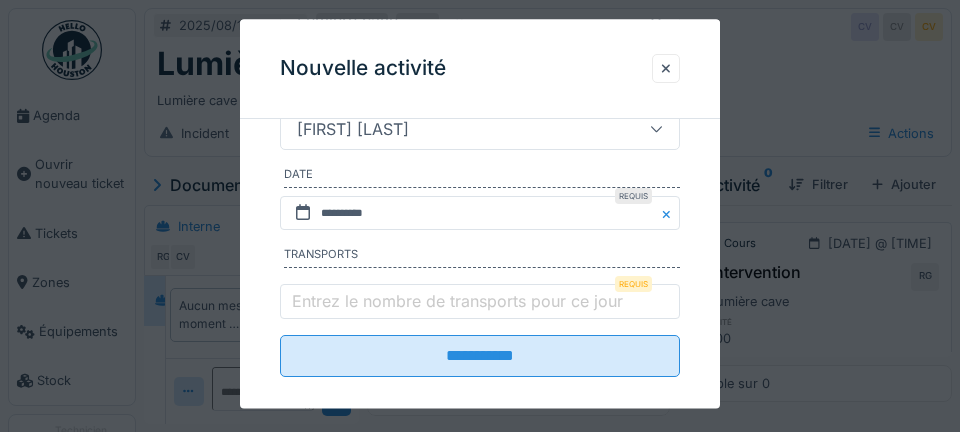 click on "Entrez le nombre de transports pour ce jour" at bounding box center (457, 301) 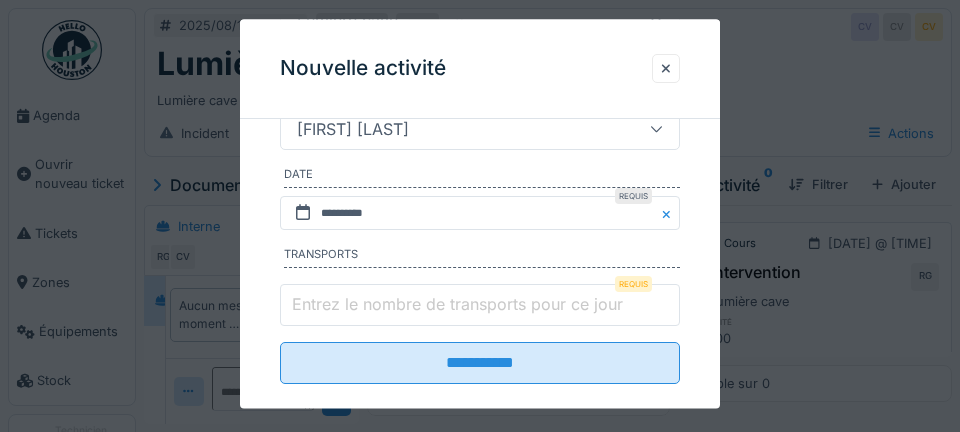 click on "Entrez le nombre de transports pour ce jour" at bounding box center (480, 306) 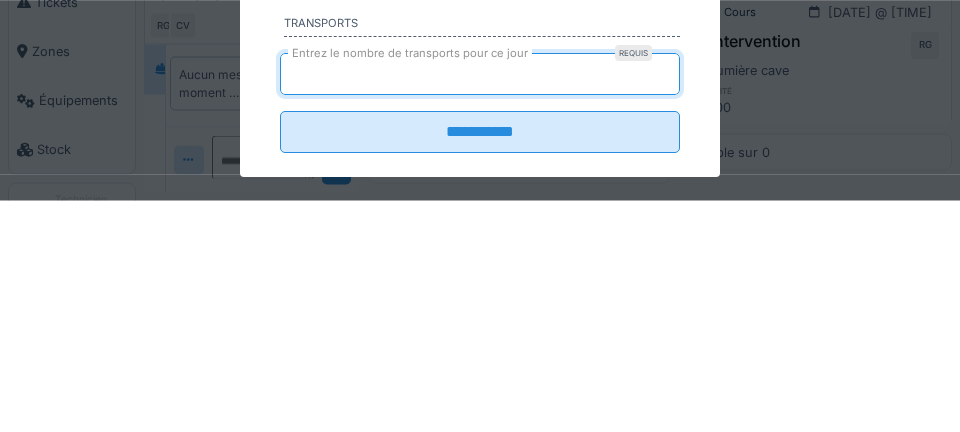 type on "*" 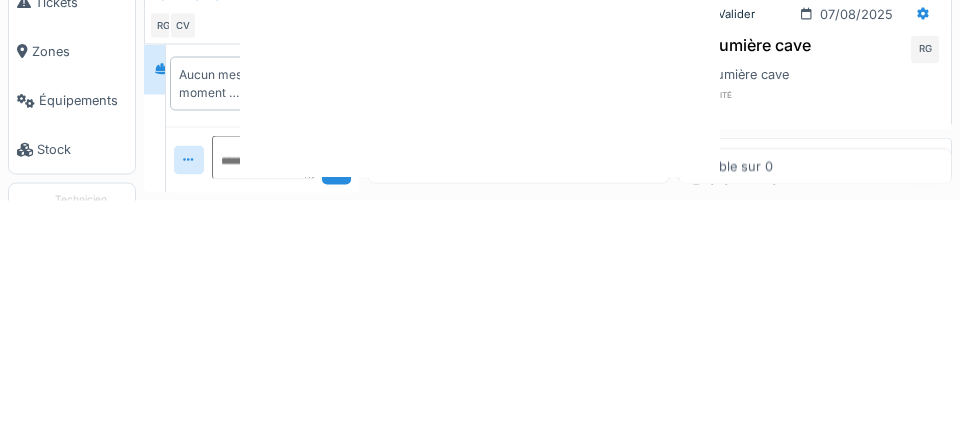scroll, scrollTop: 0, scrollLeft: 0, axis: both 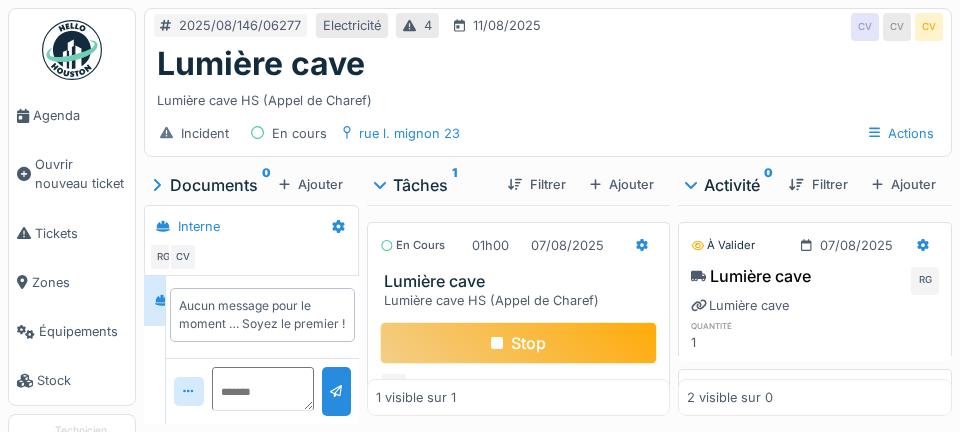 click on "Agenda" at bounding box center [80, 115] 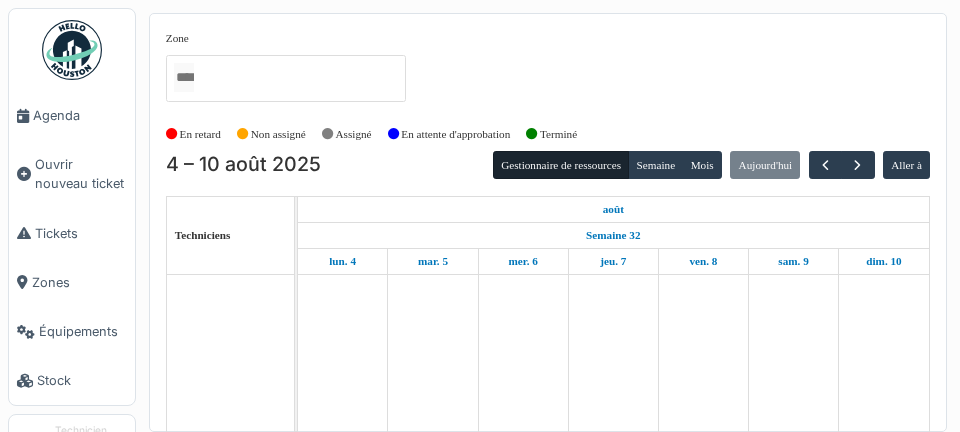 scroll, scrollTop: 0, scrollLeft: 0, axis: both 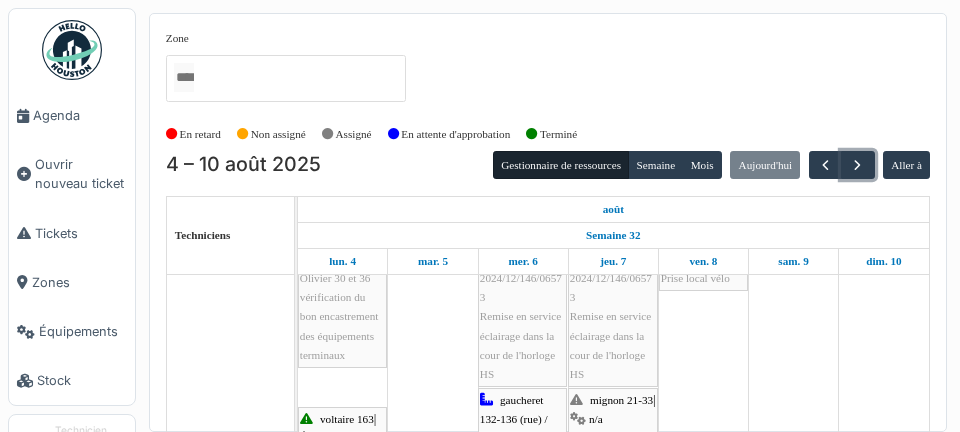 click at bounding box center [857, 165] 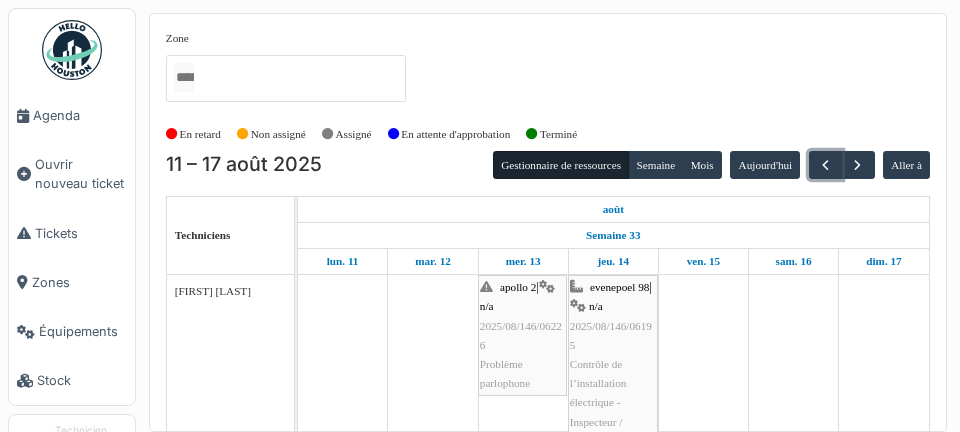 click at bounding box center [825, 165] 